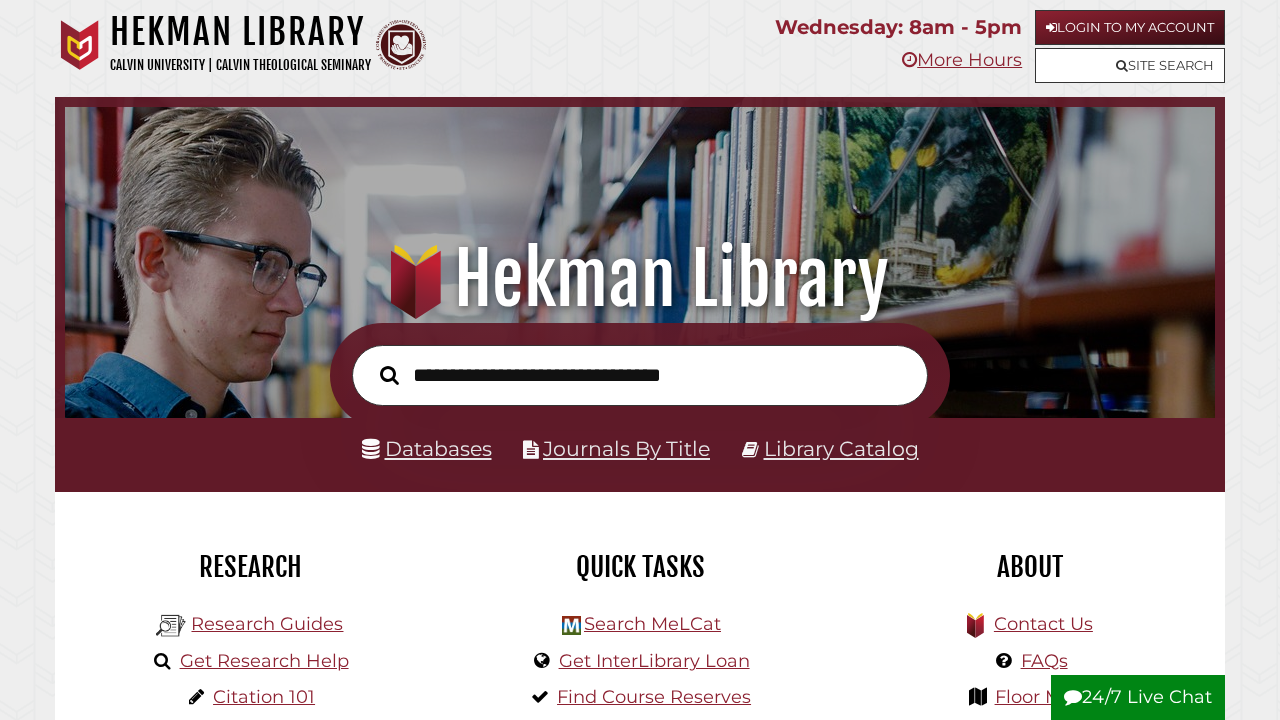 scroll, scrollTop: 0, scrollLeft: 0, axis: both 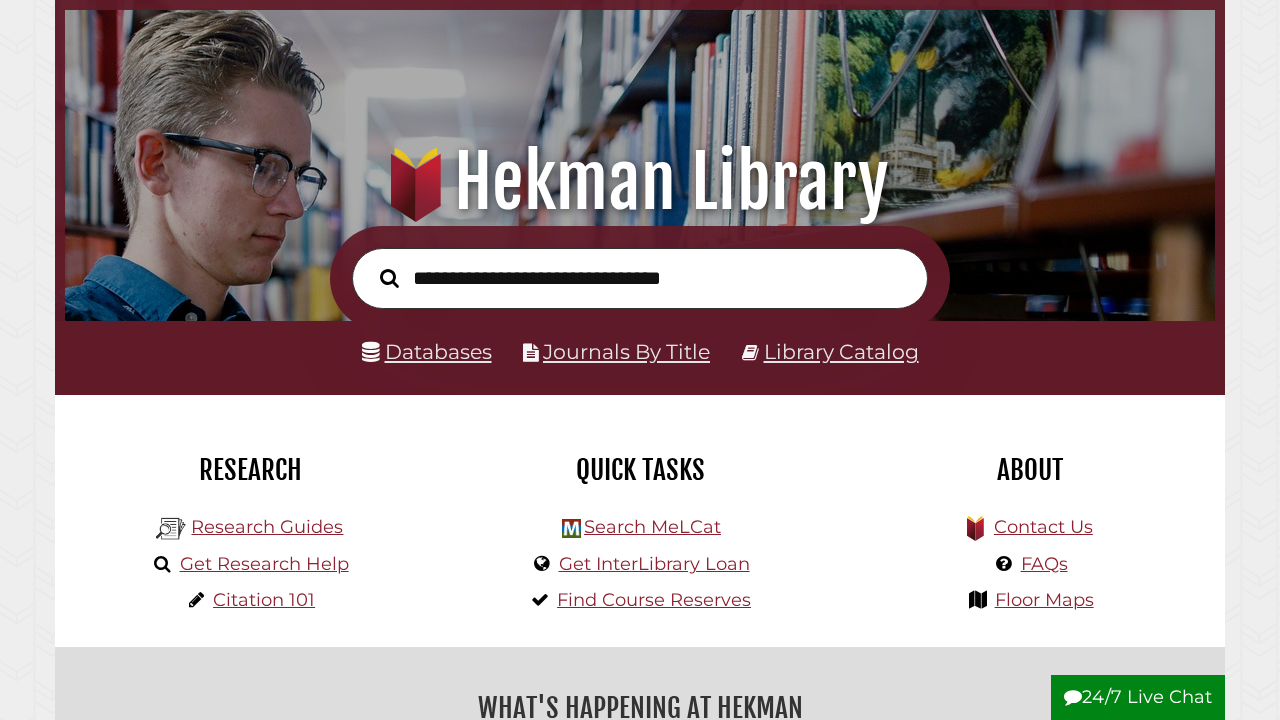 click on "Databases" at bounding box center [427, 351] 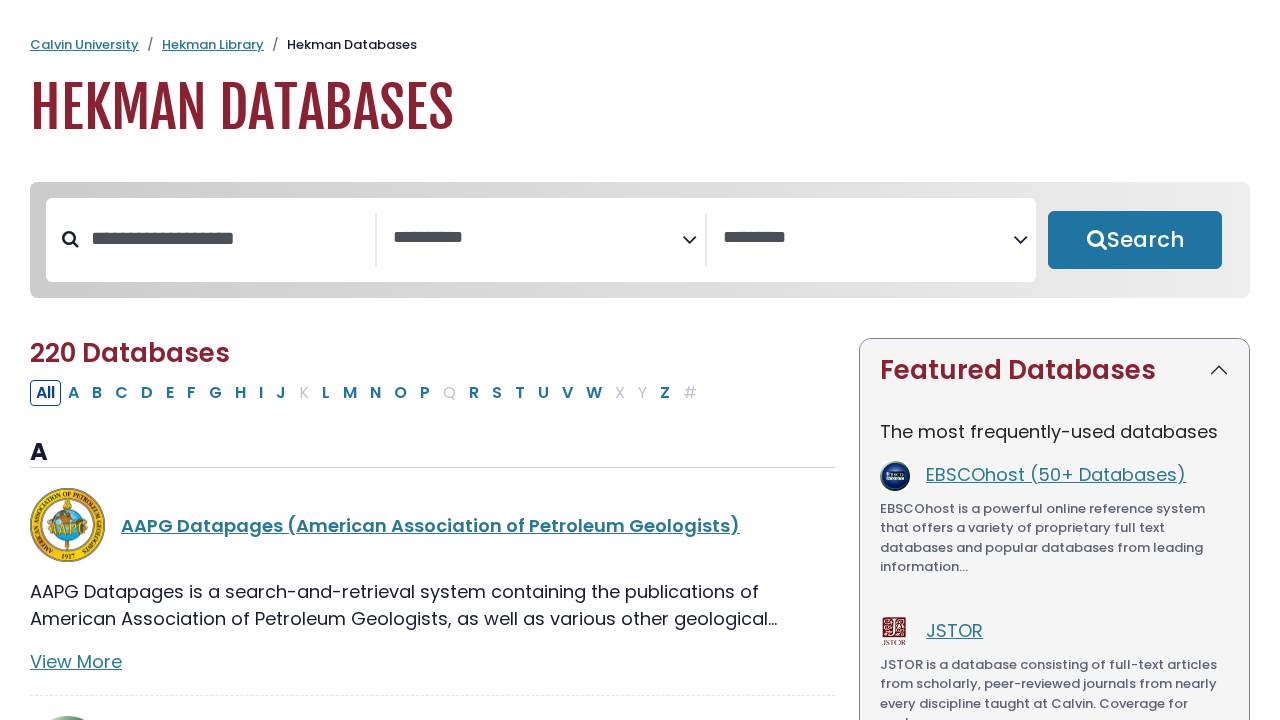 select 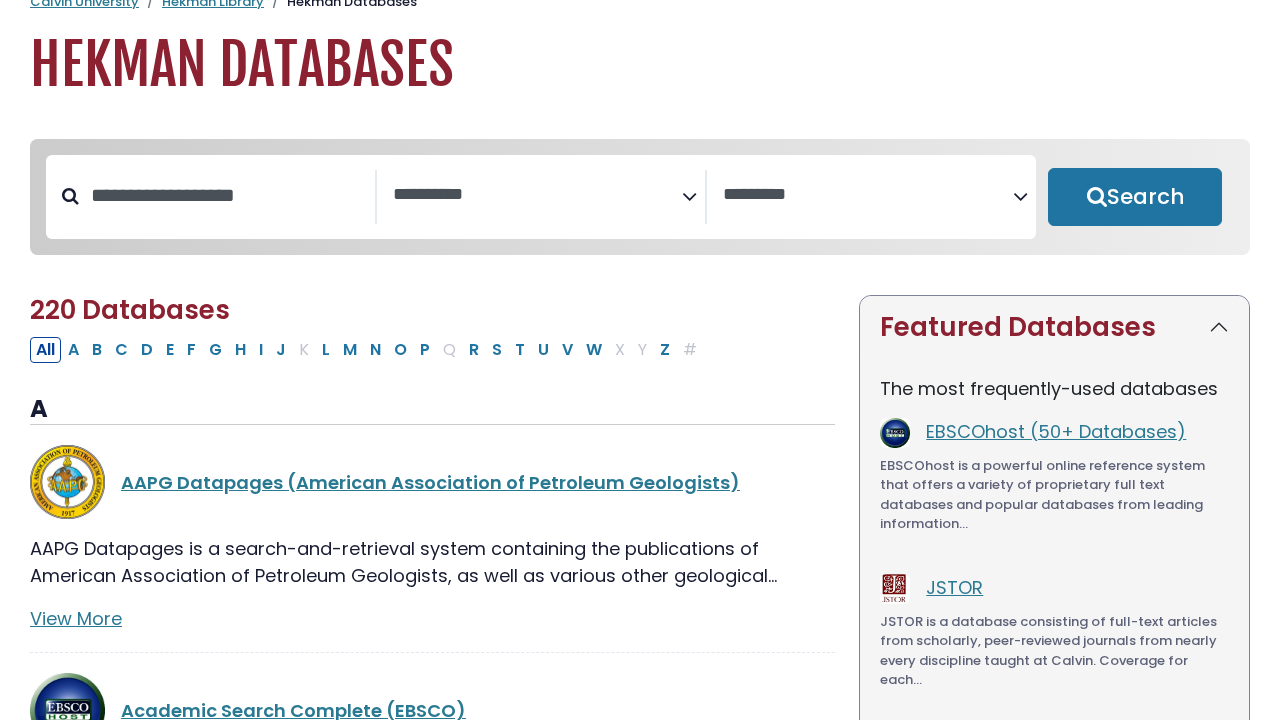 scroll, scrollTop: 47, scrollLeft: 0, axis: vertical 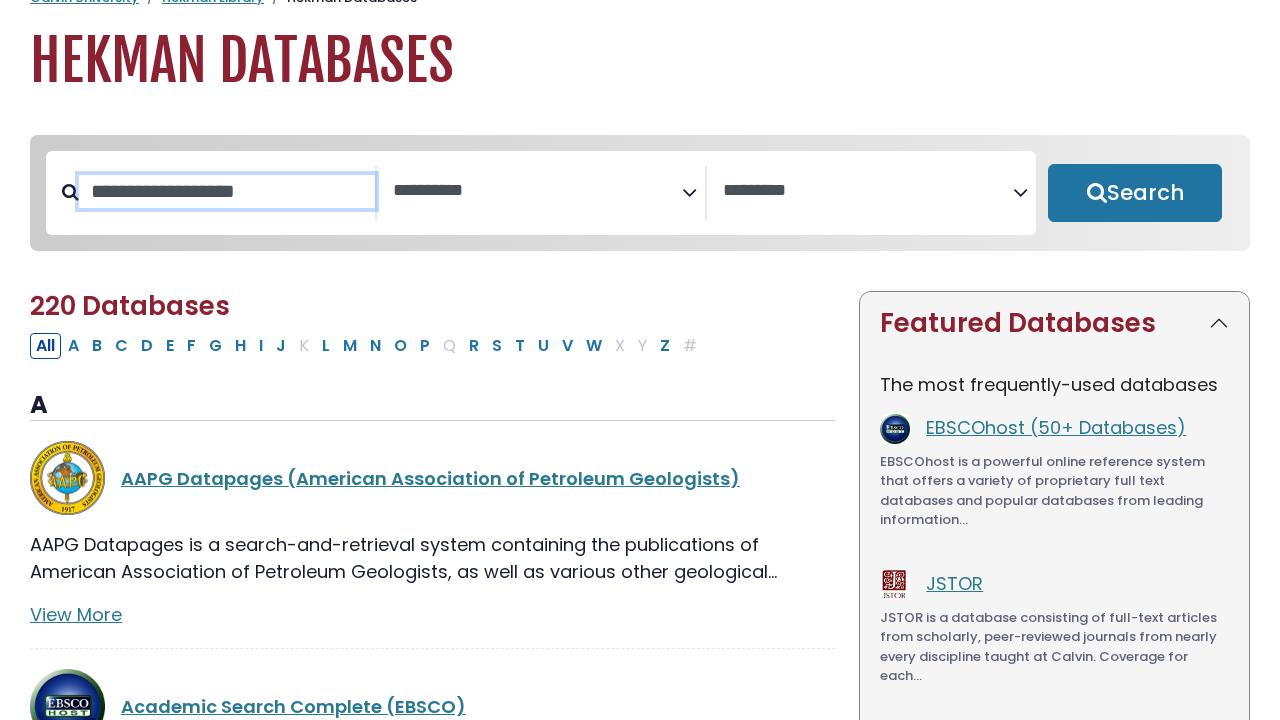 click at bounding box center [227, 191] 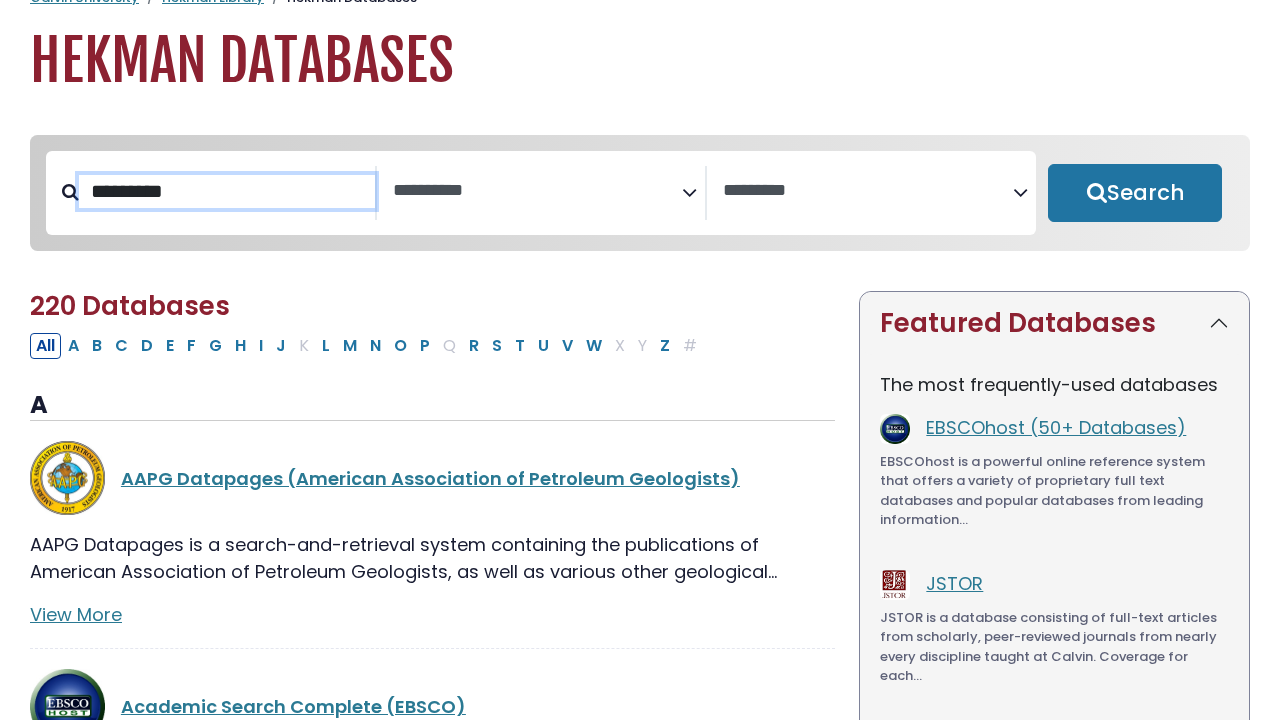 type on "*********" 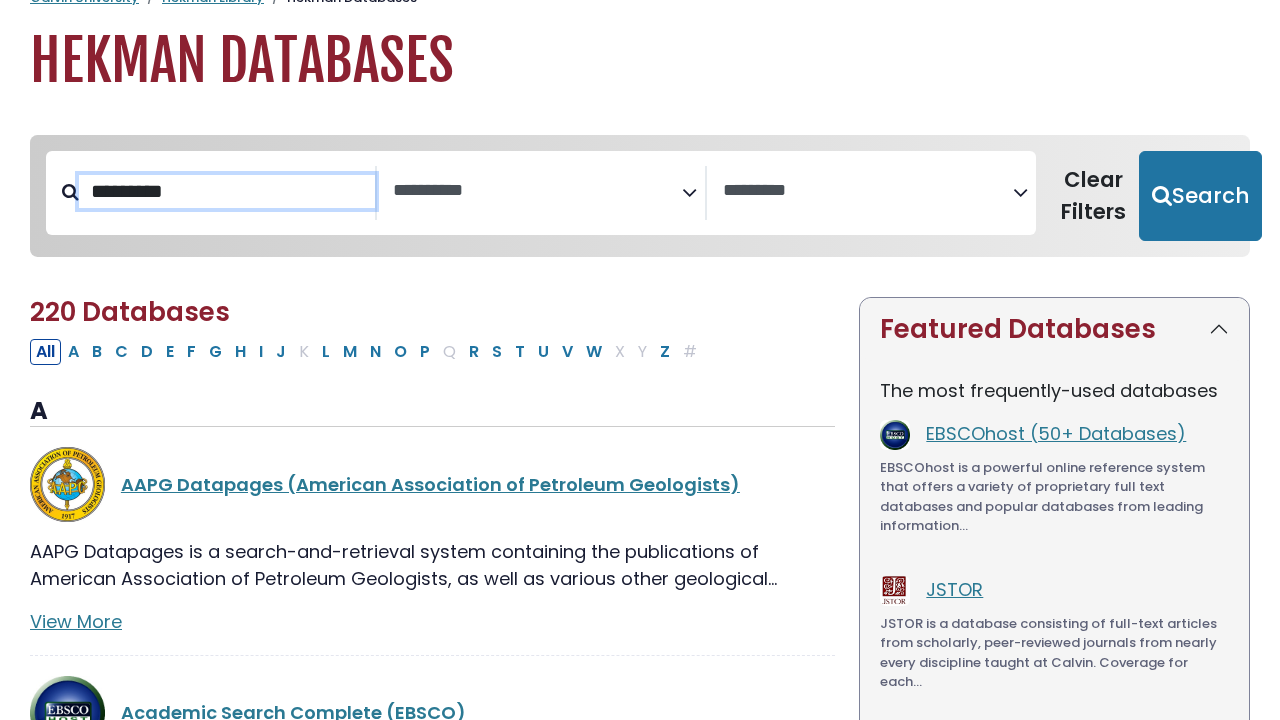 select 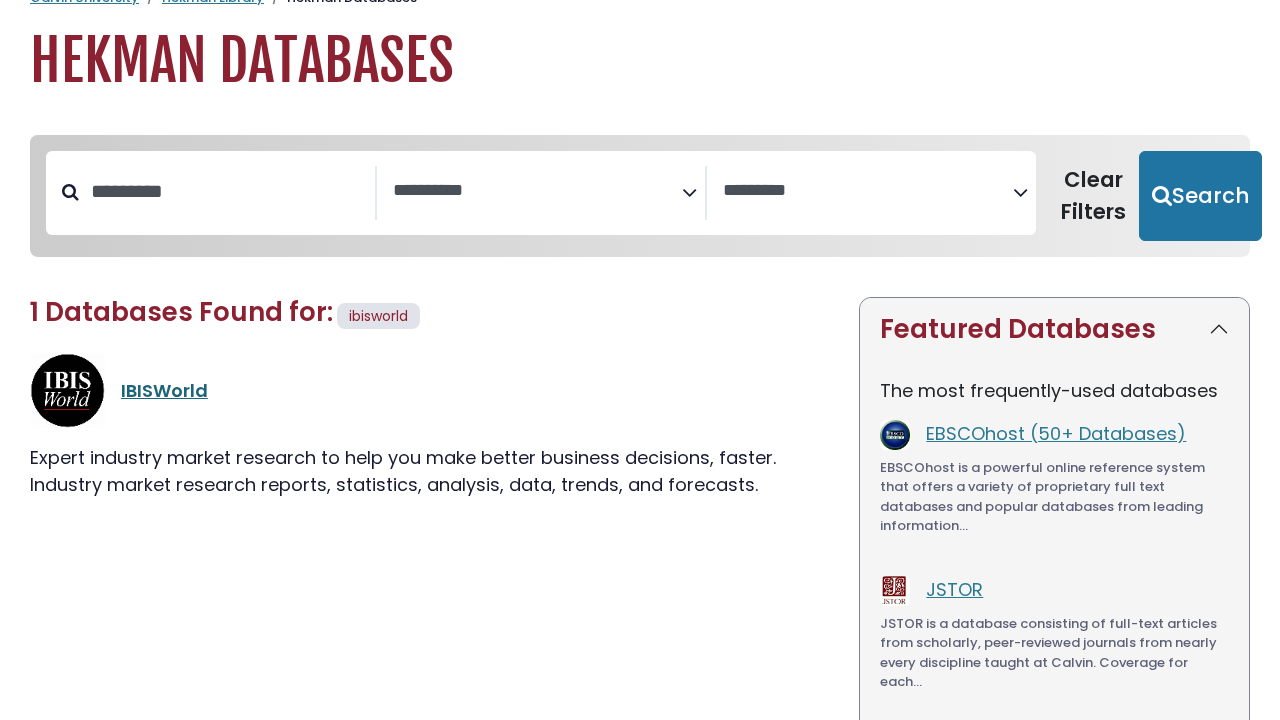 click on "IBISWorld" at bounding box center [164, 390] 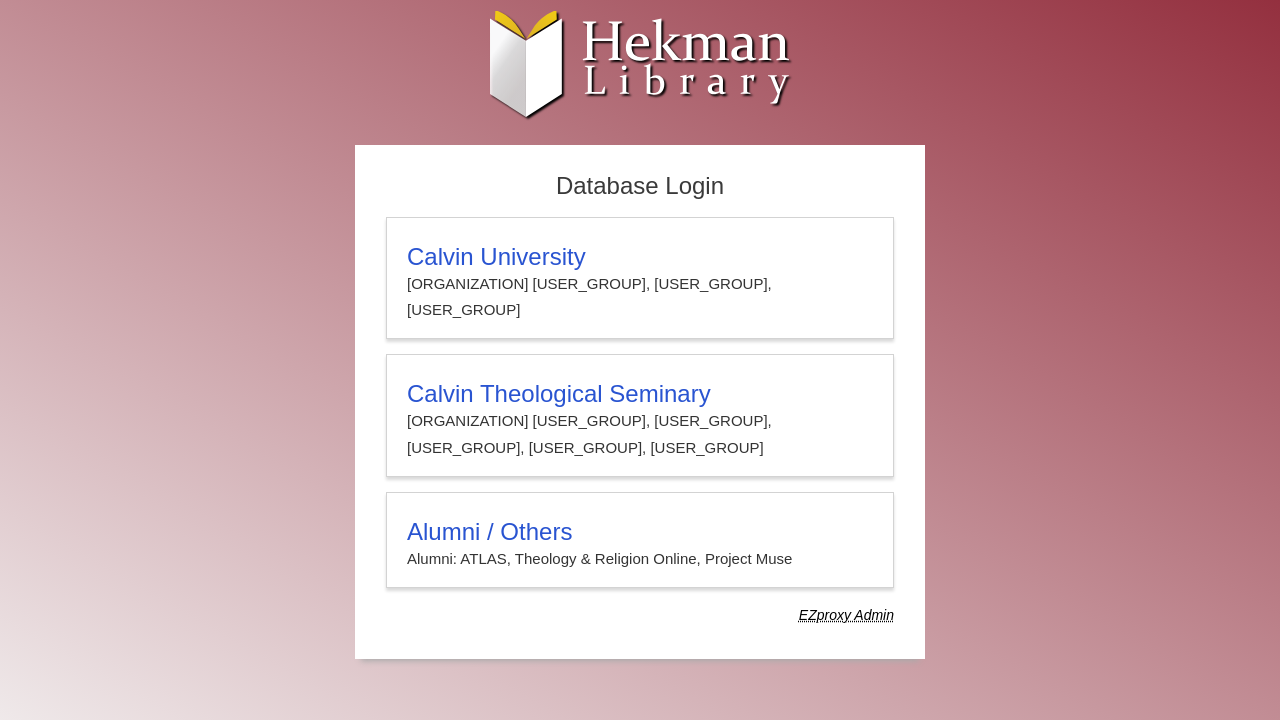 scroll, scrollTop: 0, scrollLeft: 0, axis: both 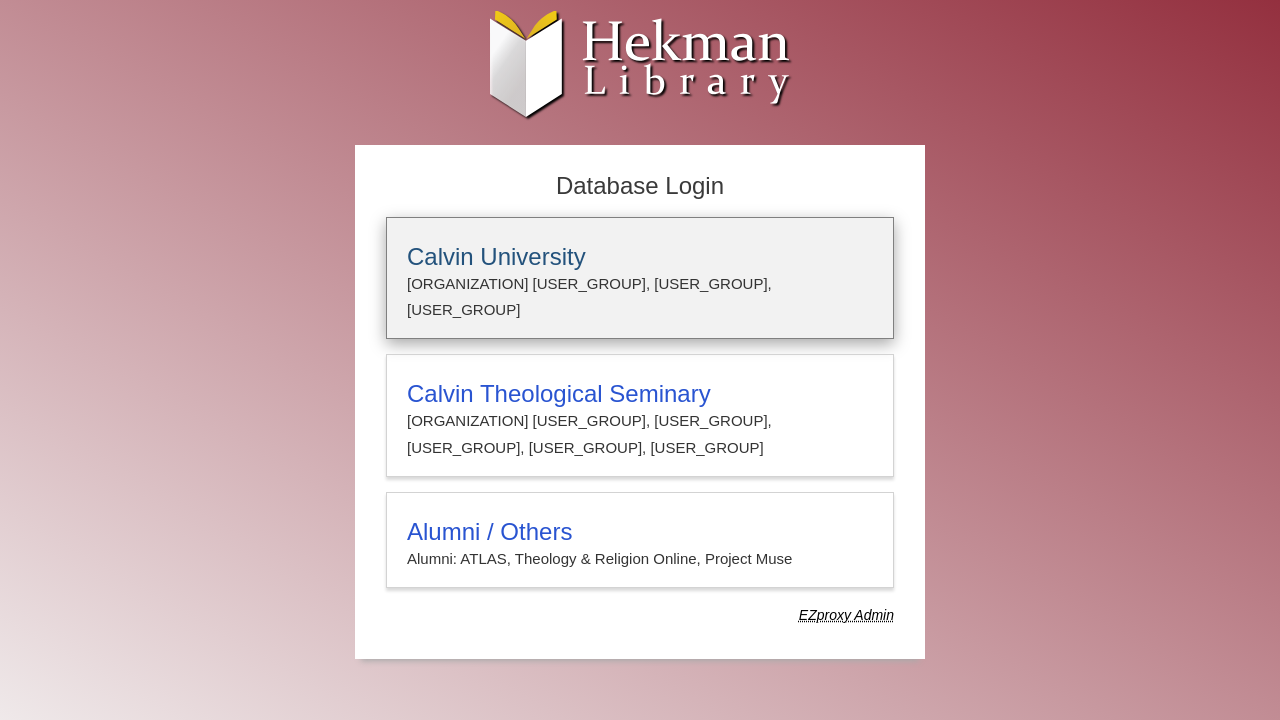 click on "Calvin University" at bounding box center (640, 257) 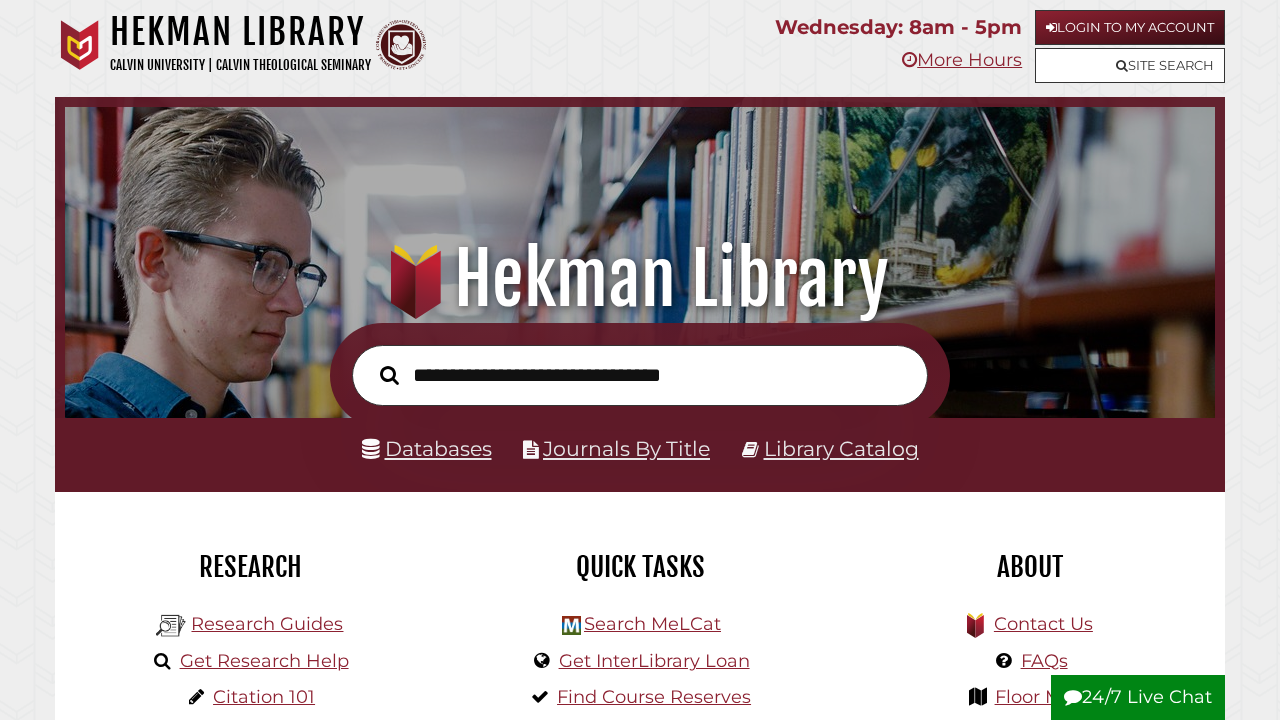 scroll, scrollTop: 0, scrollLeft: 0, axis: both 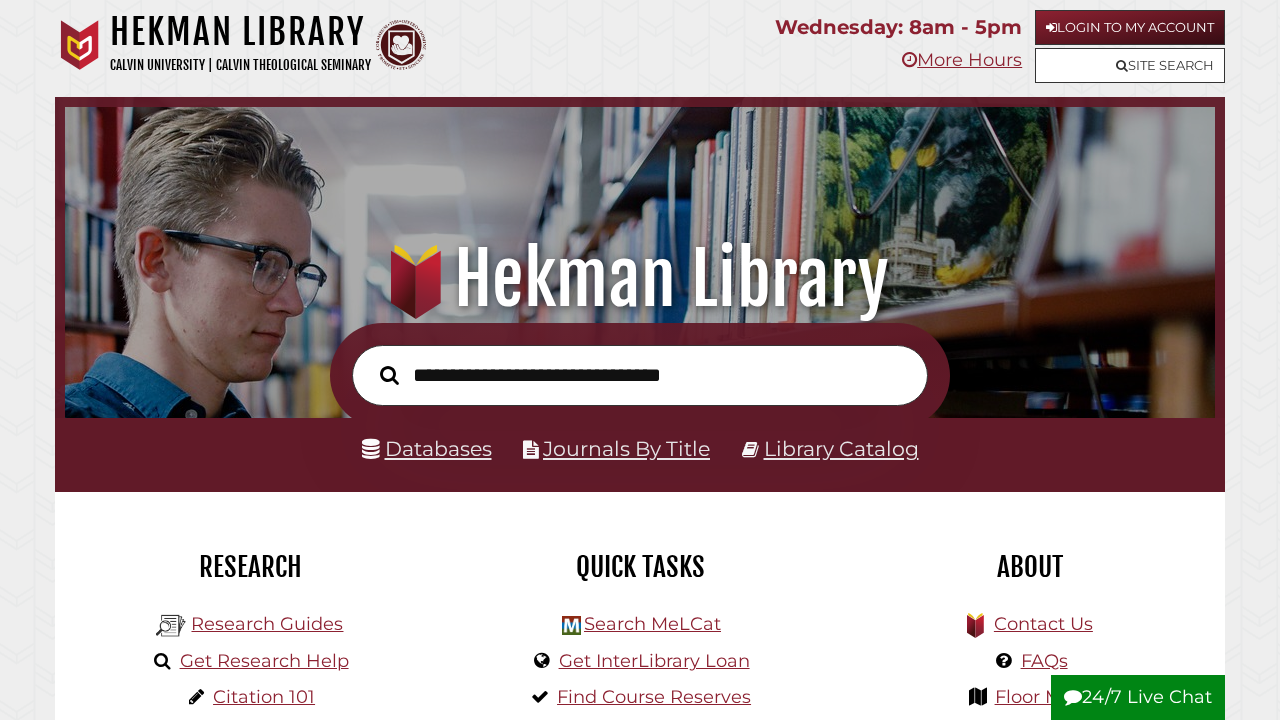 click on "Databases" at bounding box center (427, 448) 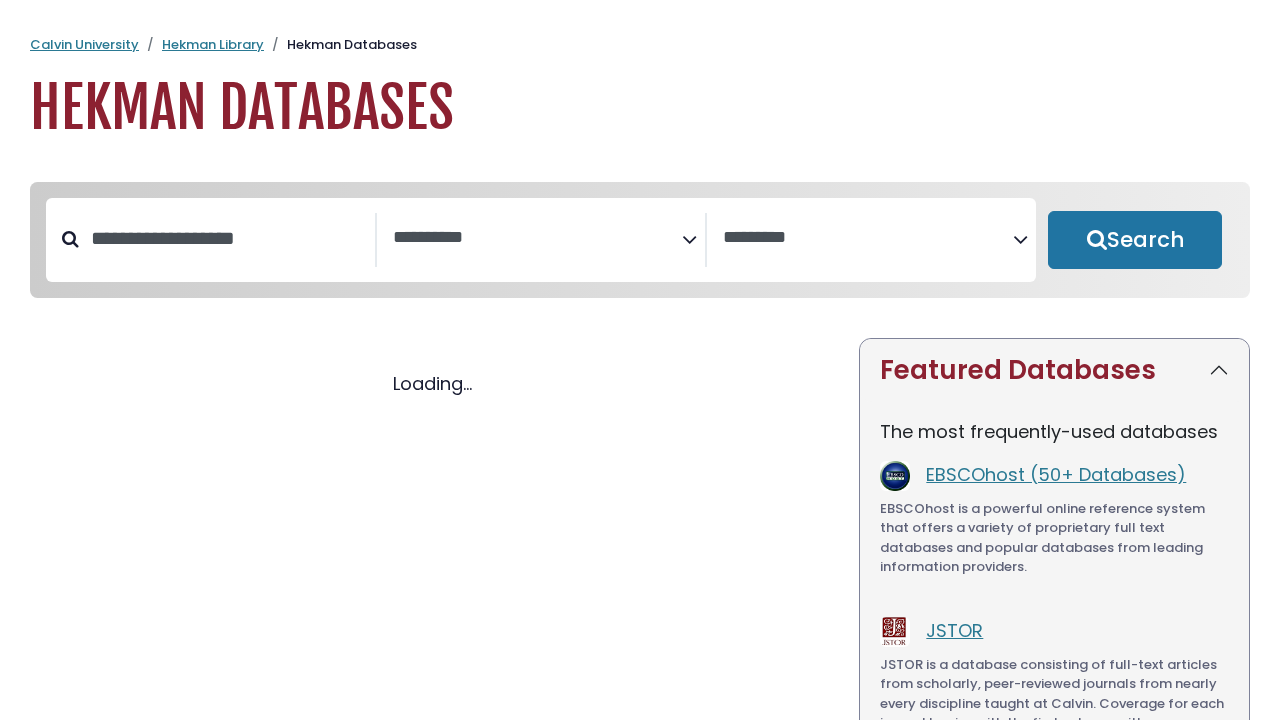 select 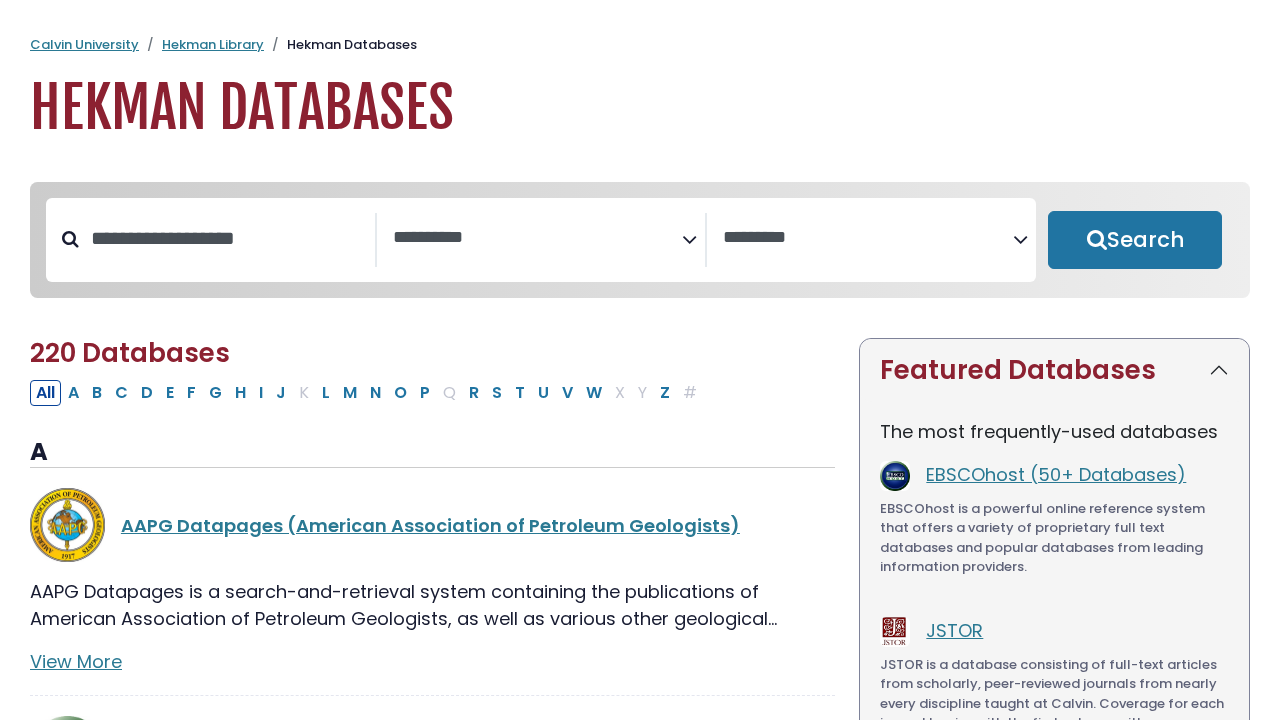 scroll, scrollTop: 0, scrollLeft: 0, axis: both 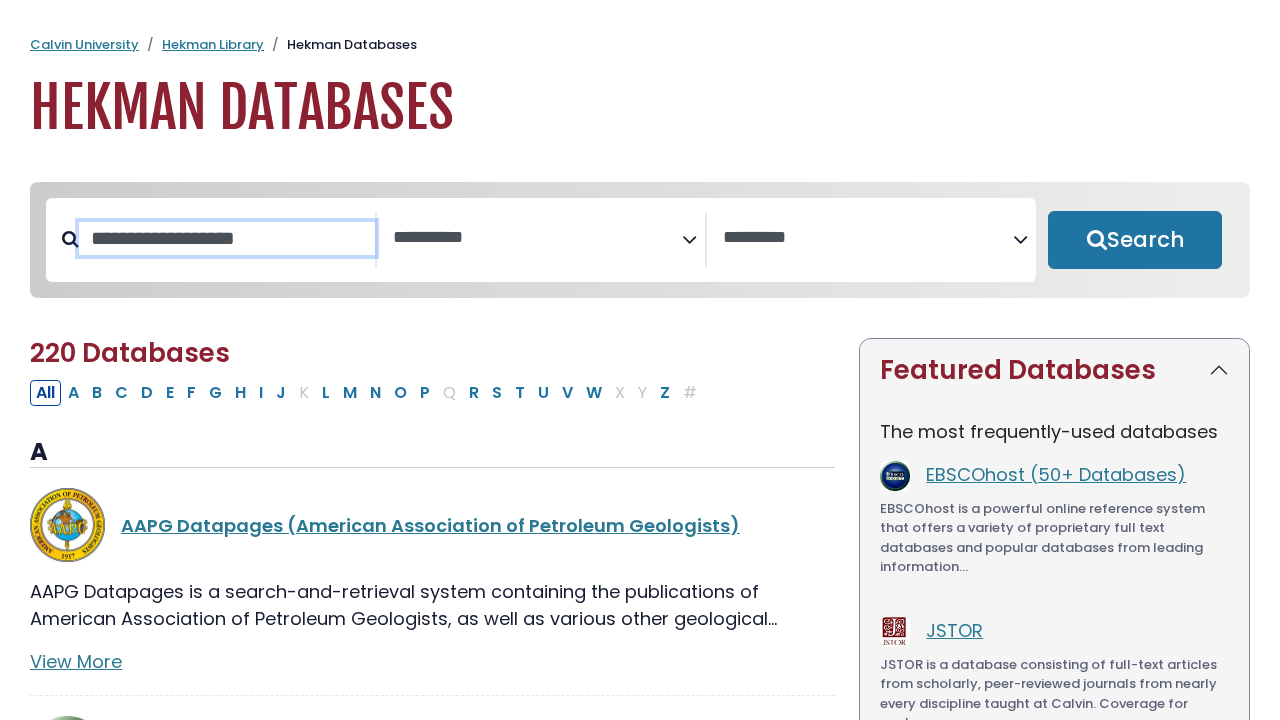 click at bounding box center (227, 238) 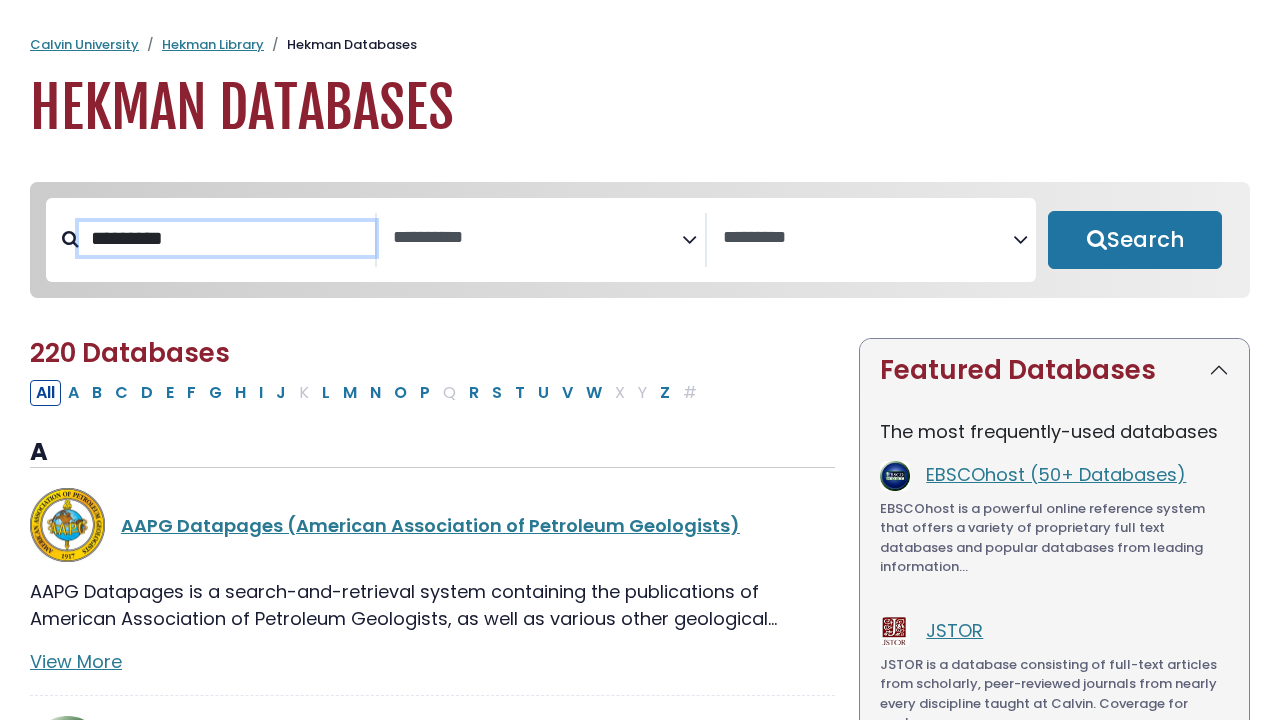 type on "*********" 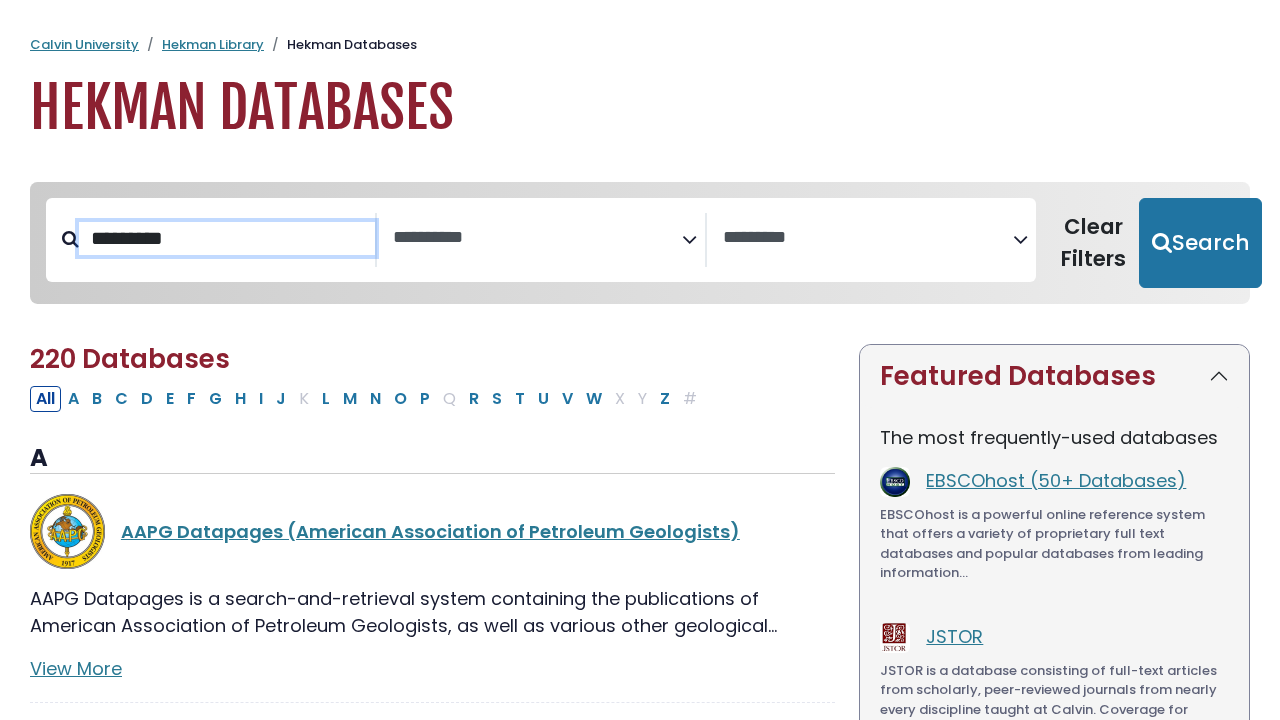 select 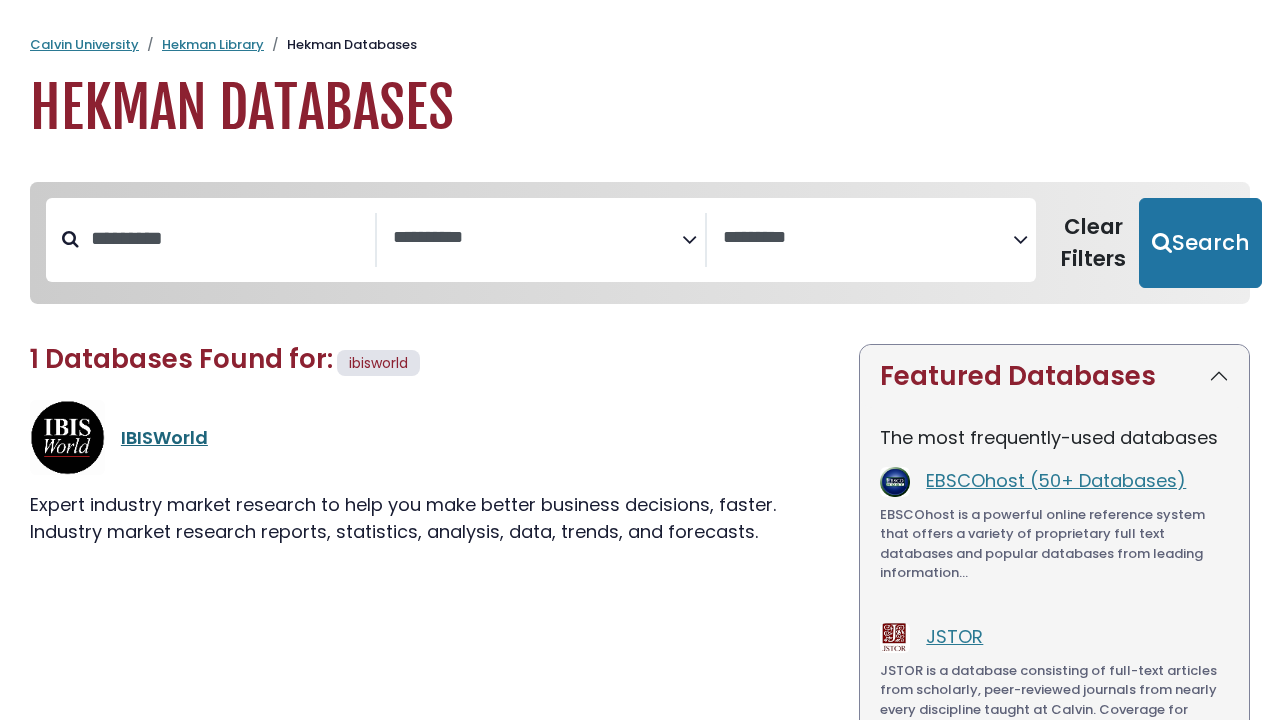 click on "IBISWorld" at bounding box center (164, 437) 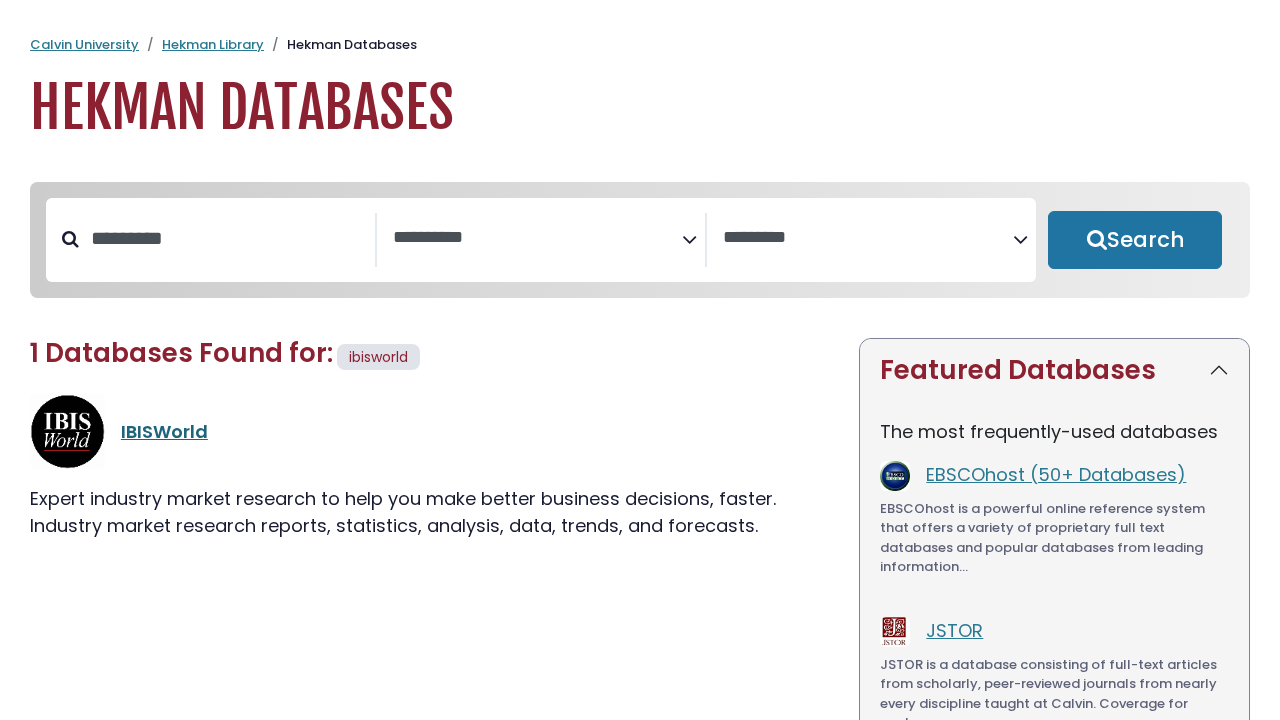 type 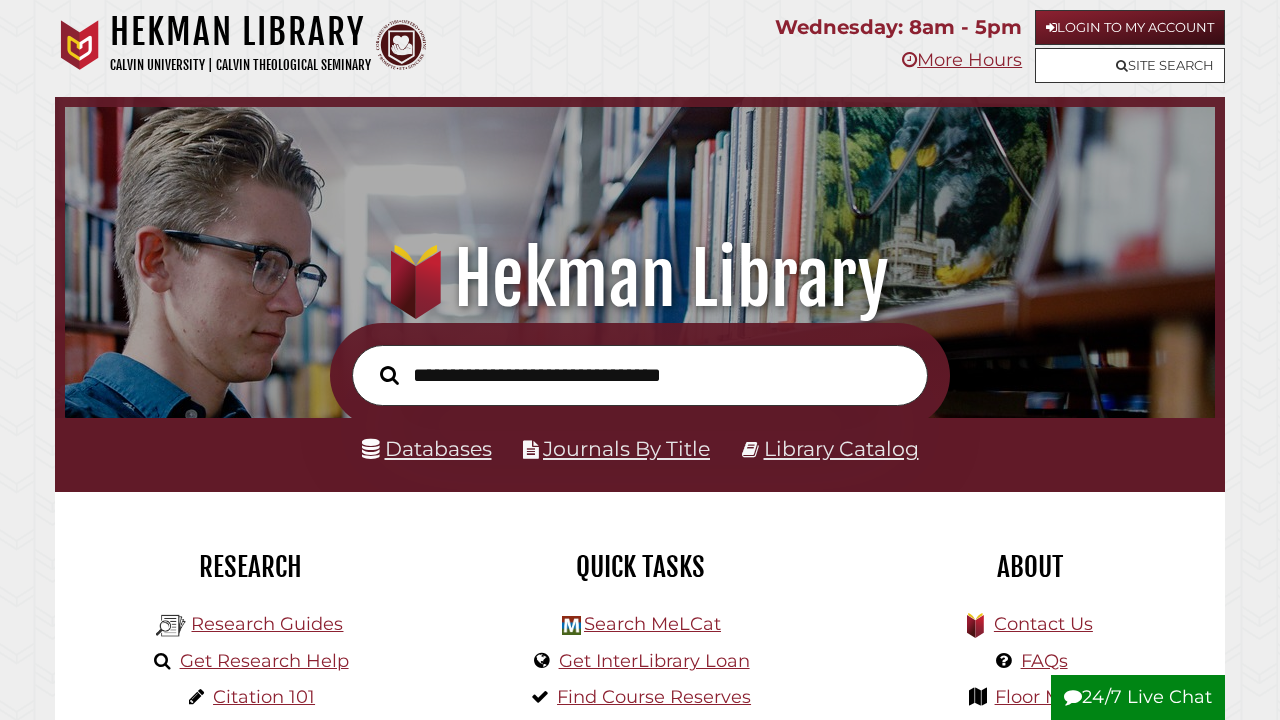 scroll, scrollTop: 0, scrollLeft: 0, axis: both 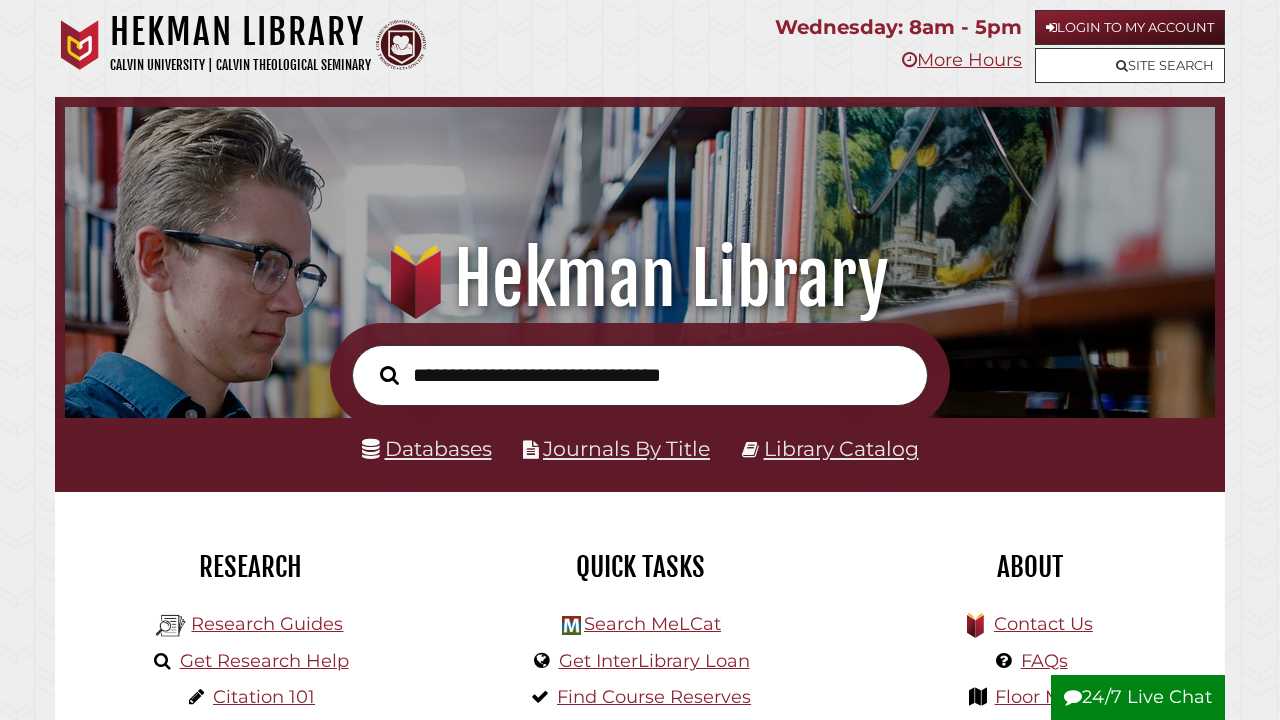 click on "Databases" at bounding box center [427, 448] 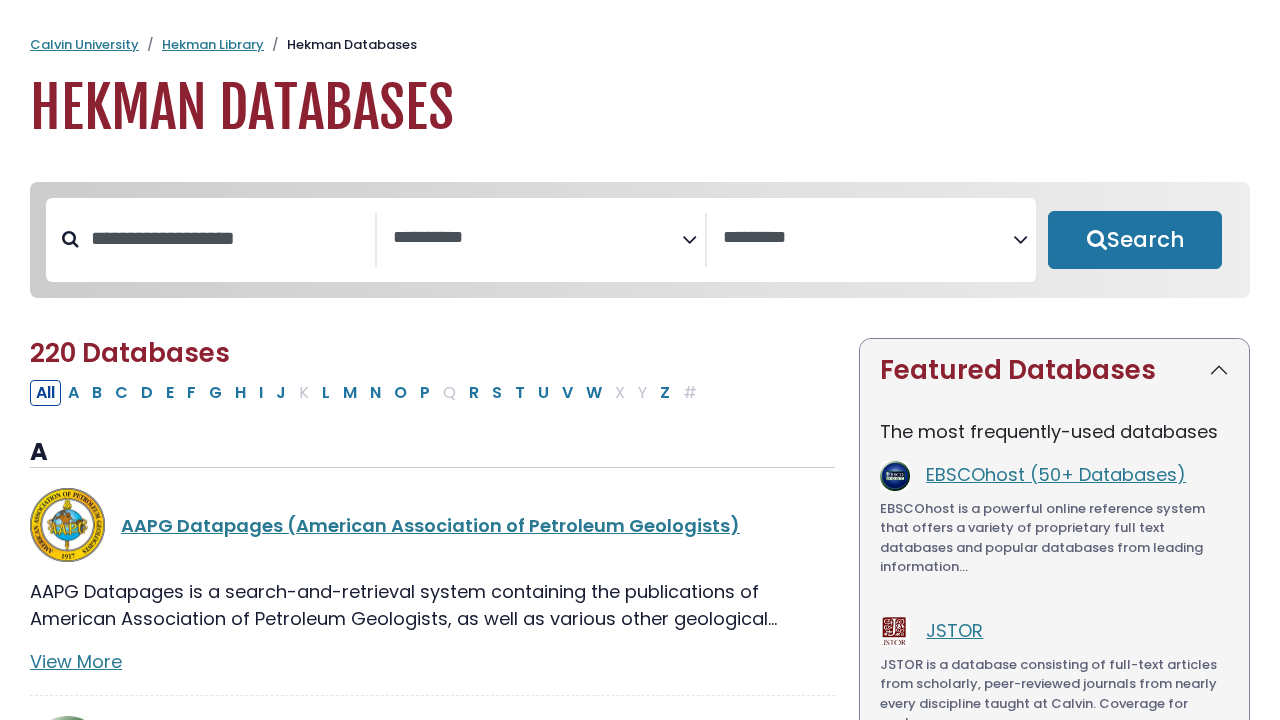 select 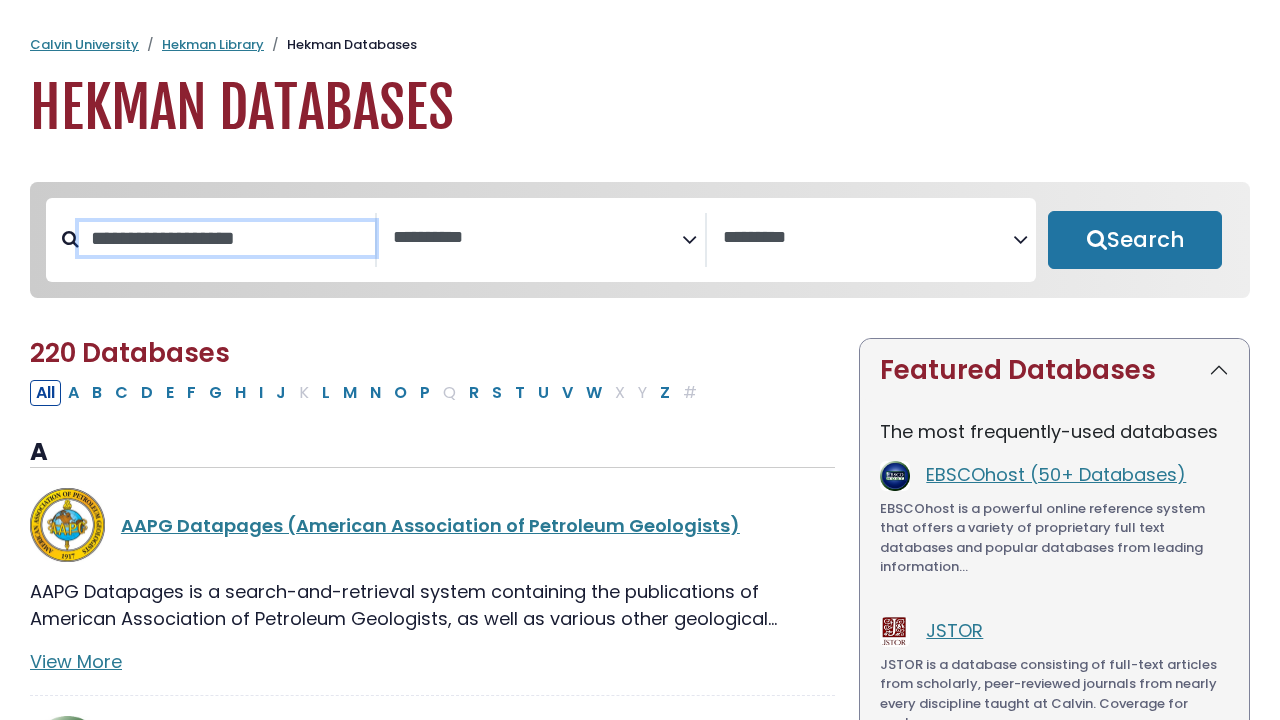 click at bounding box center (227, 238) 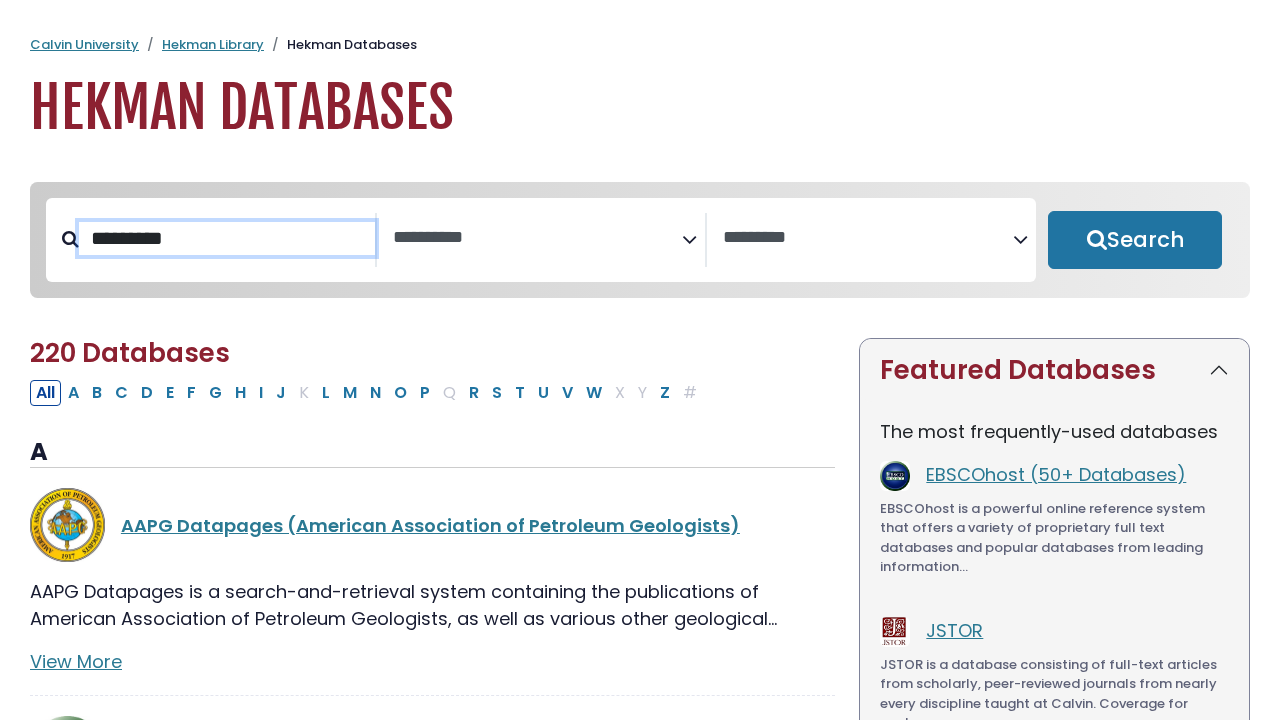 type on "*********" 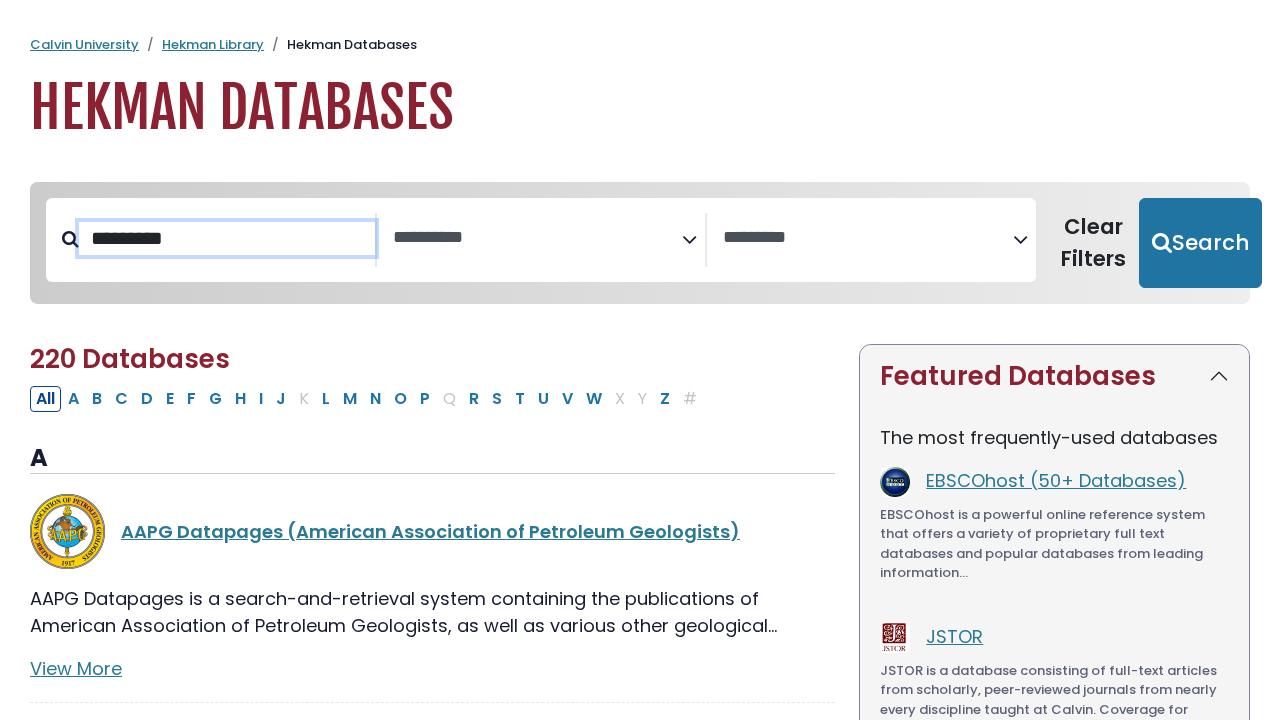 select 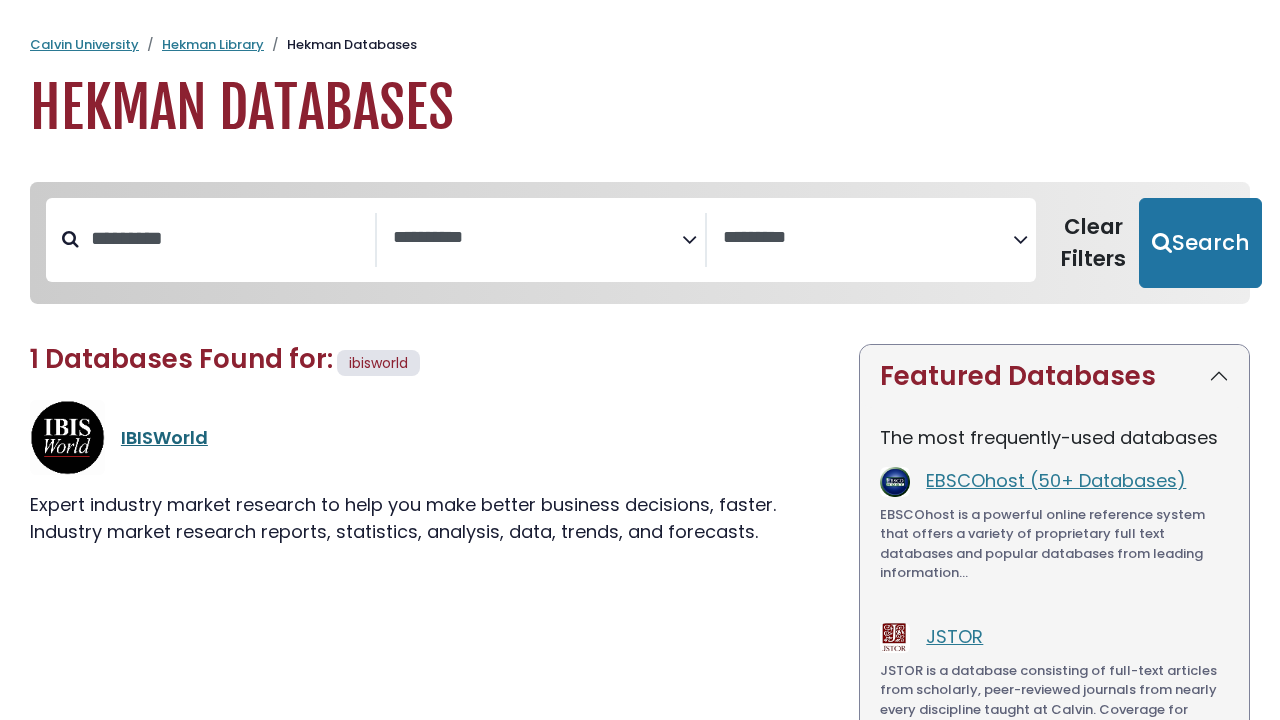 click on "IBISWorld" at bounding box center [164, 437] 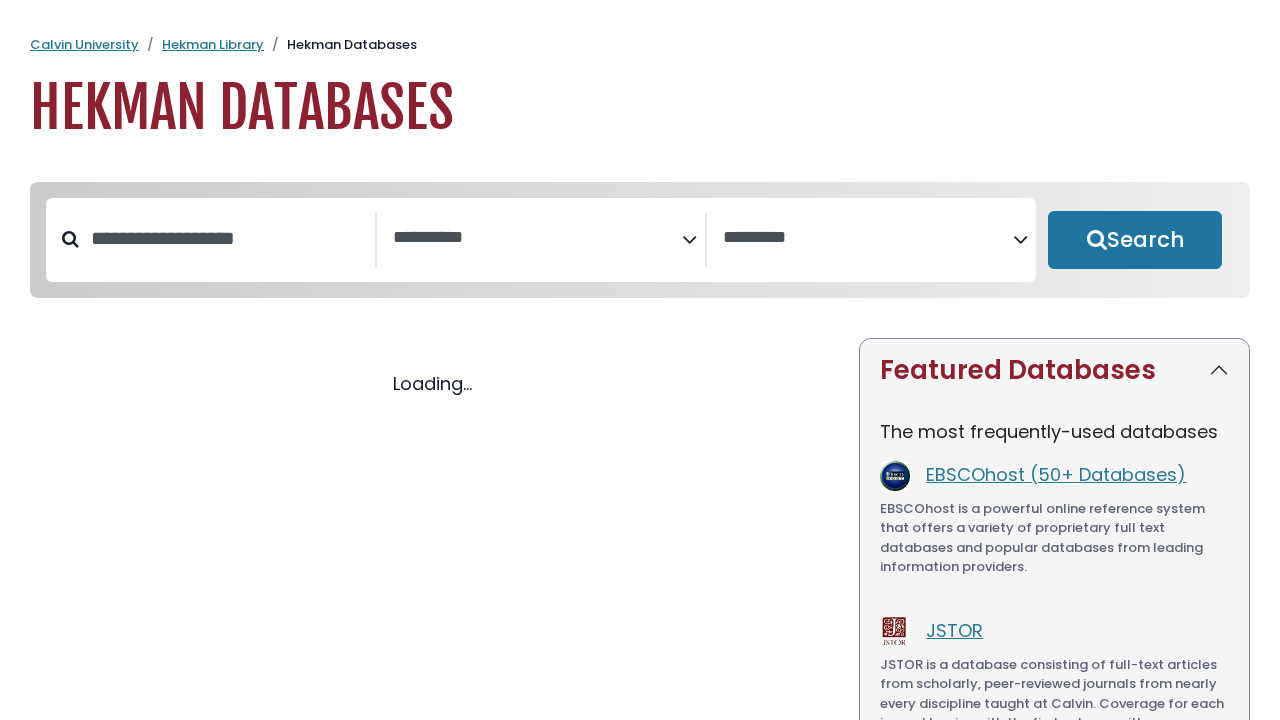 select 